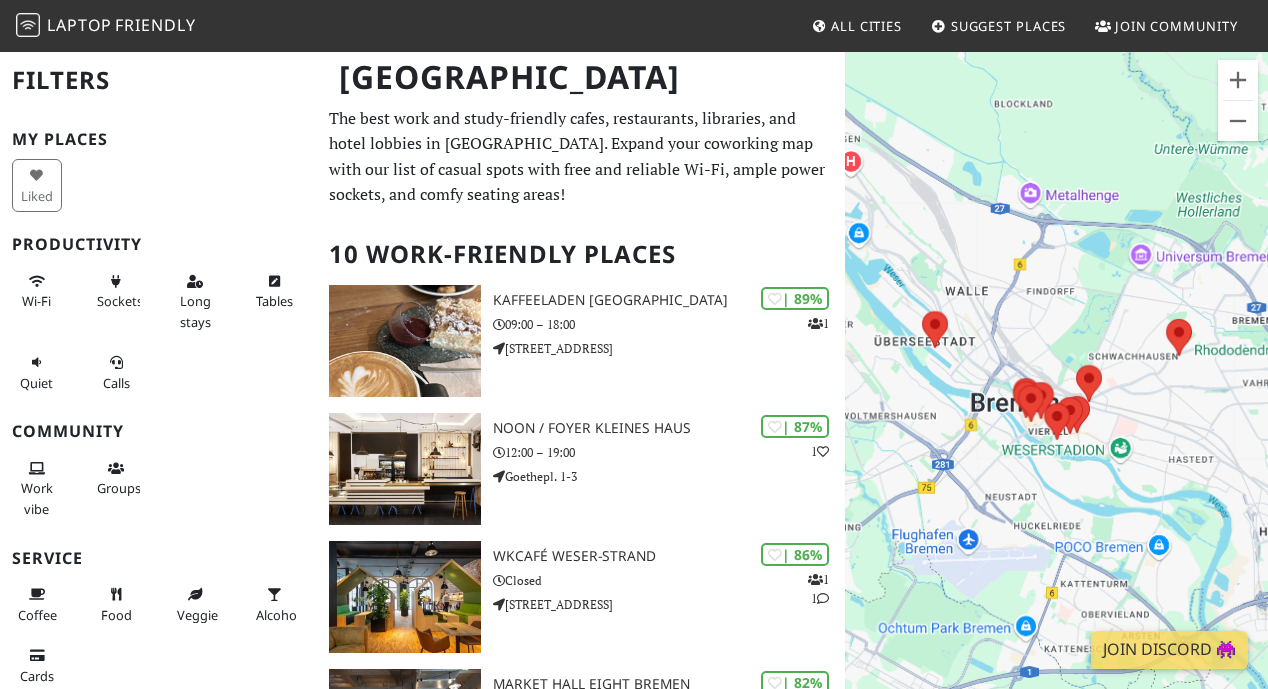scroll, scrollTop: 0, scrollLeft: 0, axis: both 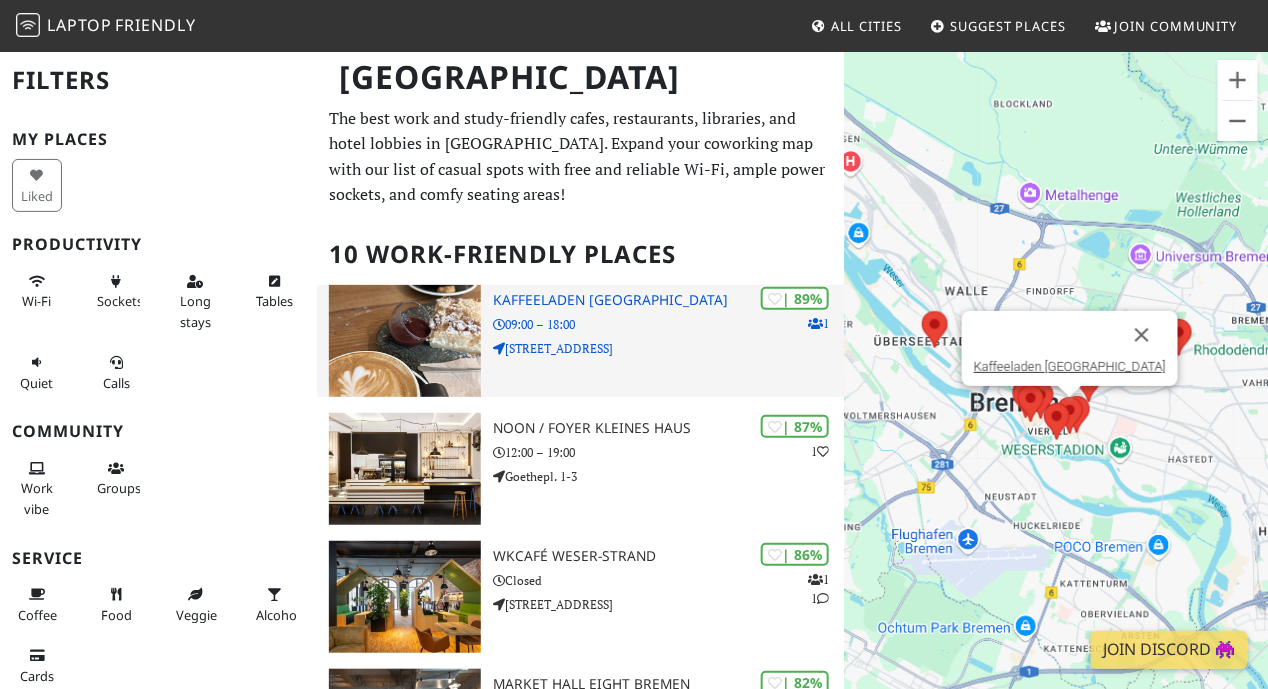 click on "Kaffeeladen Bremen" at bounding box center (669, 300) 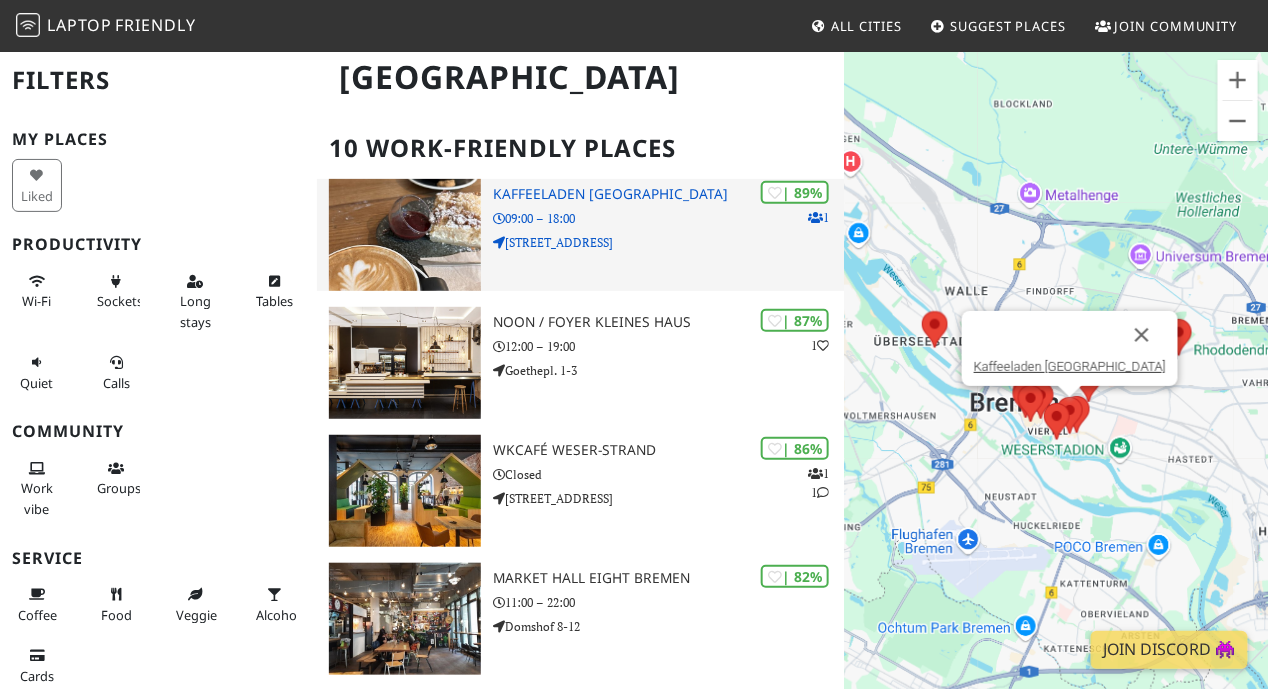 scroll, scrollTop: 200, scrollLeft: 0, axis: vertical 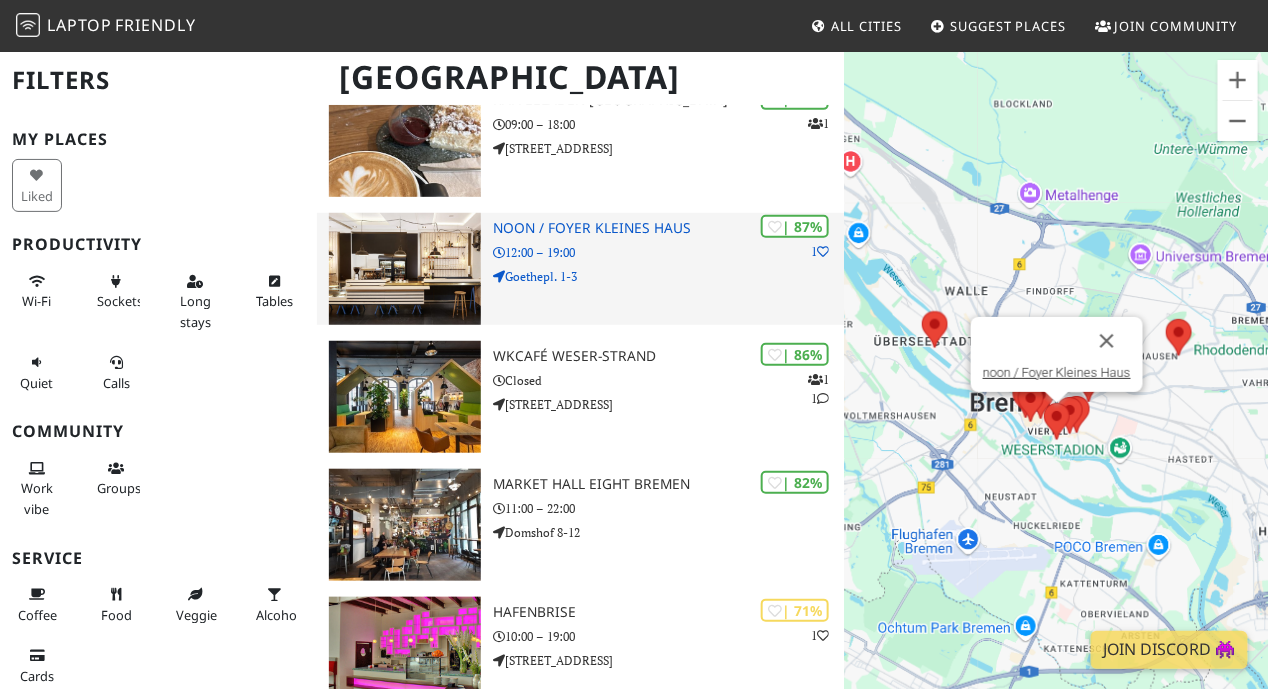 click at bounding box center (405, 269) 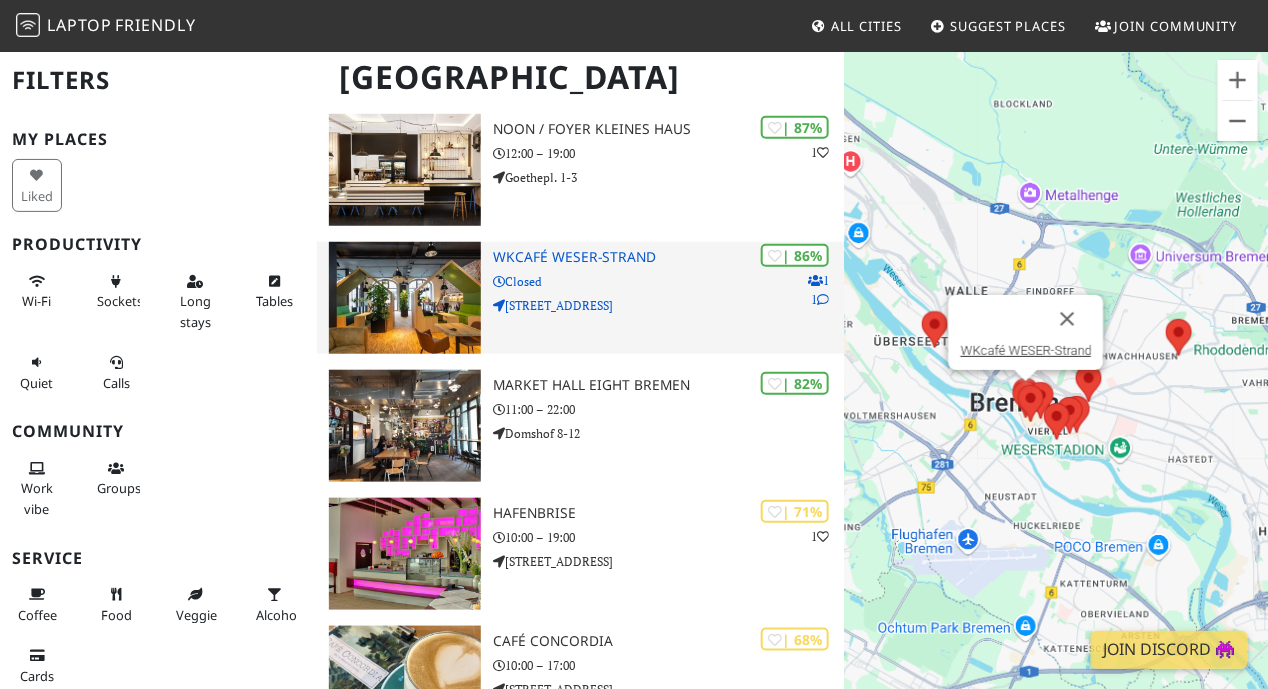 click on "Closed" at bounding box center [669, 281] 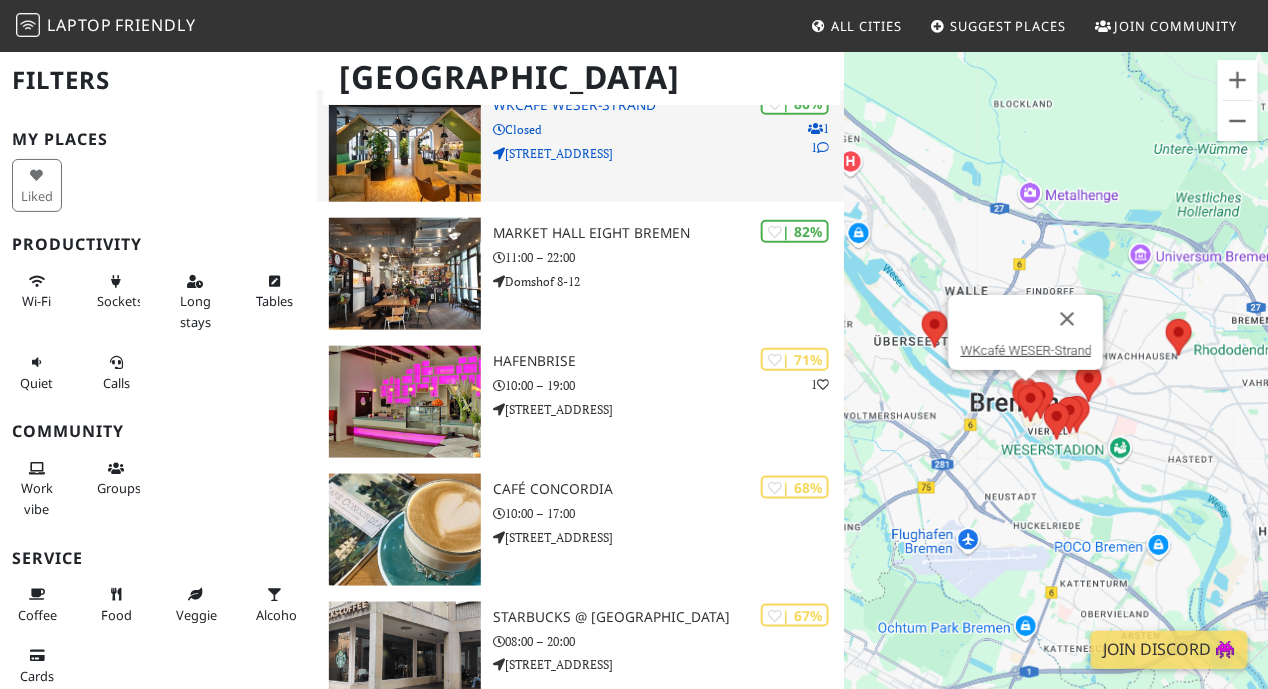 scroll, scrollTop: 500, scrollLeft: 0, axis: vertical 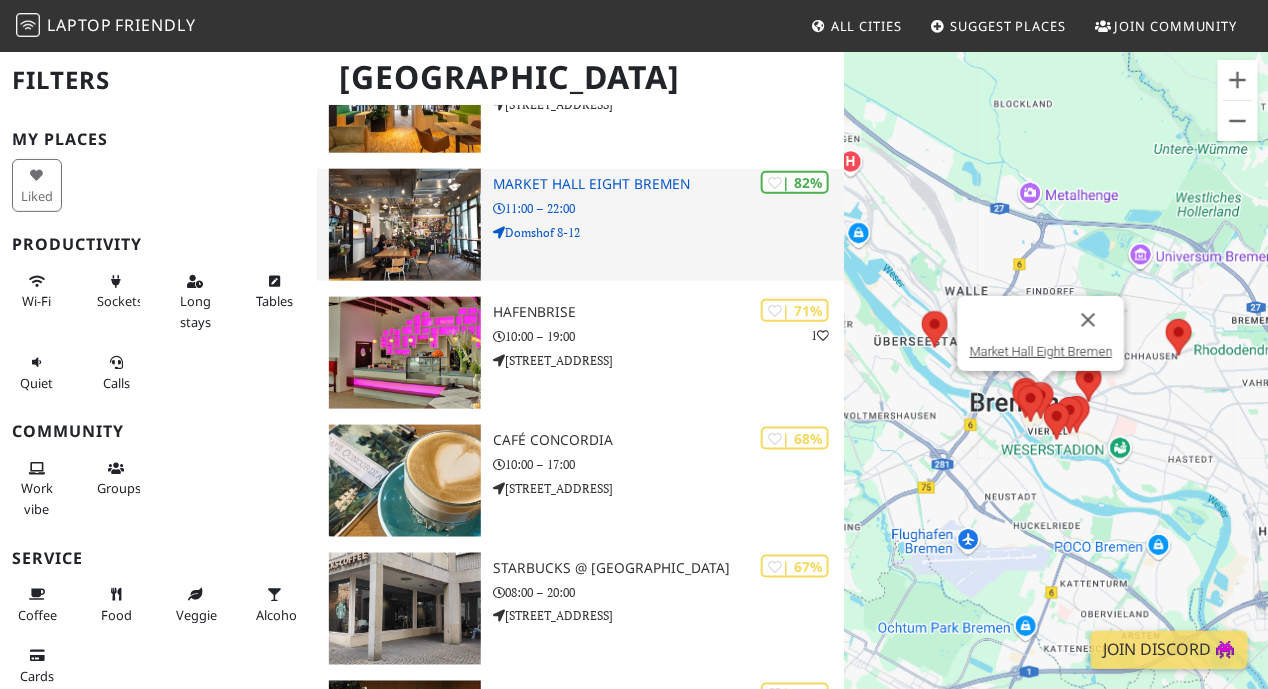 click on "Market Hall Eight Bremen" at bounding box center (669, 184) 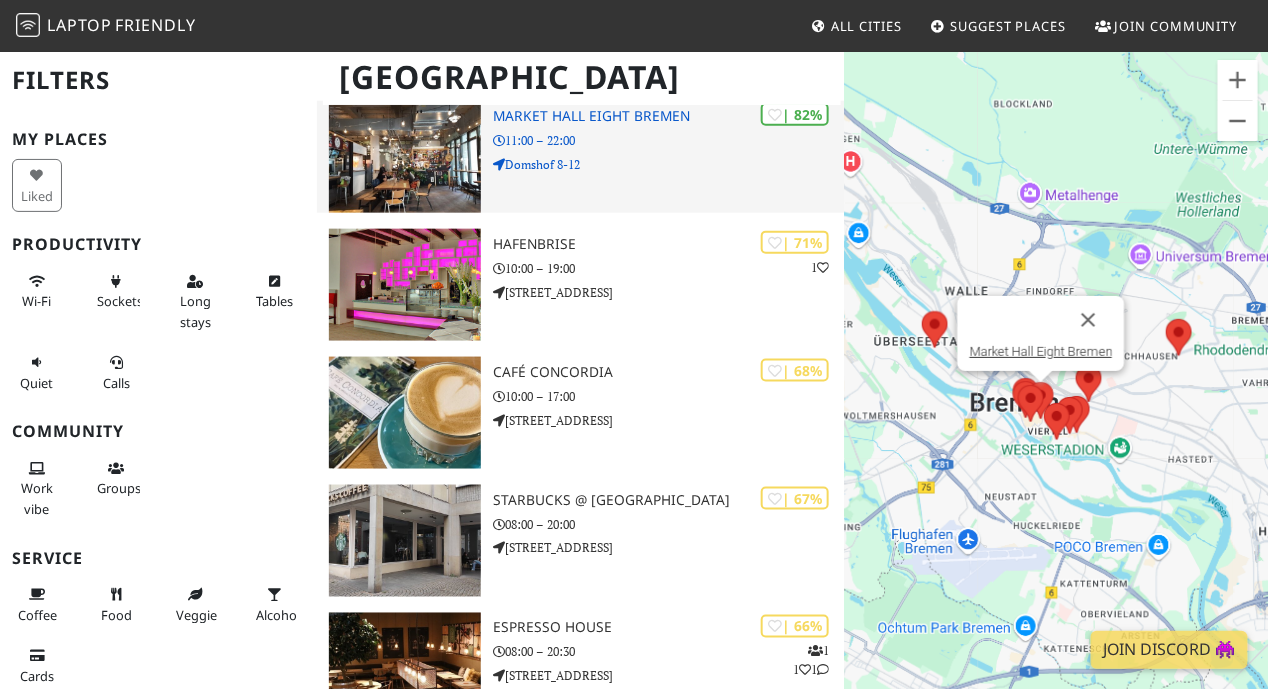 scroll, scrollTop: 600, scrollLeft: 0, axis: vertical 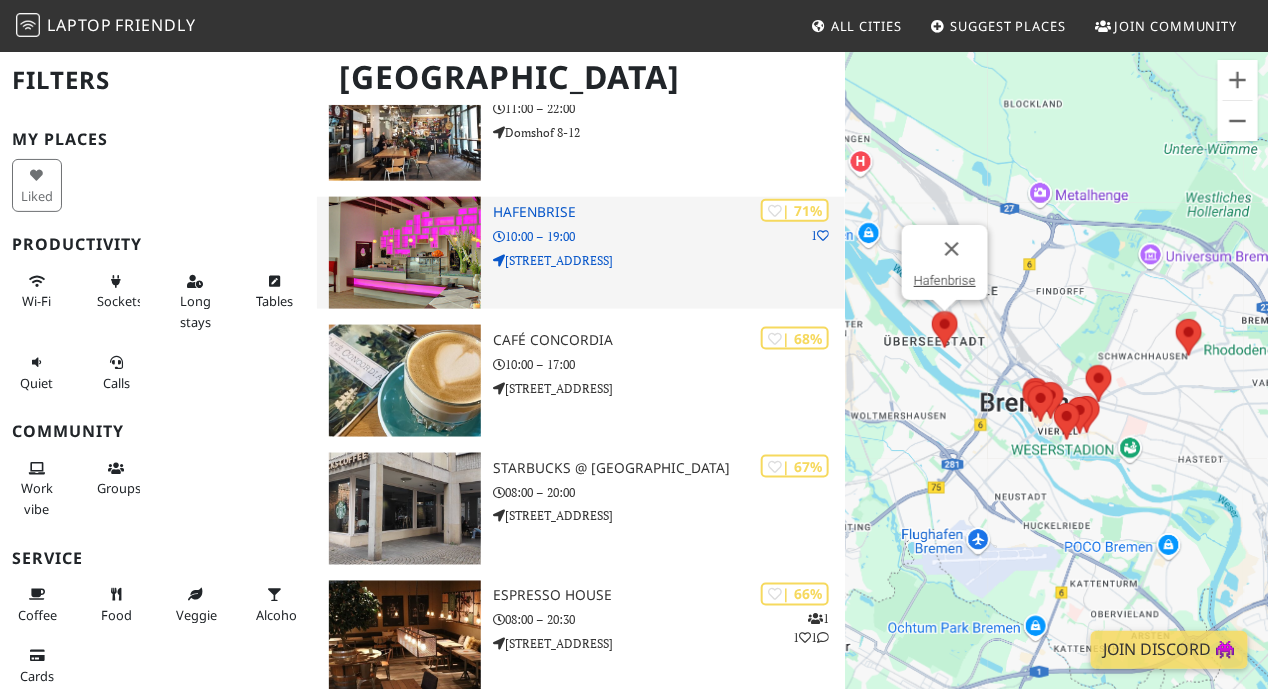 click on "10:00 – 19:00" at bounding box center [669, 236] 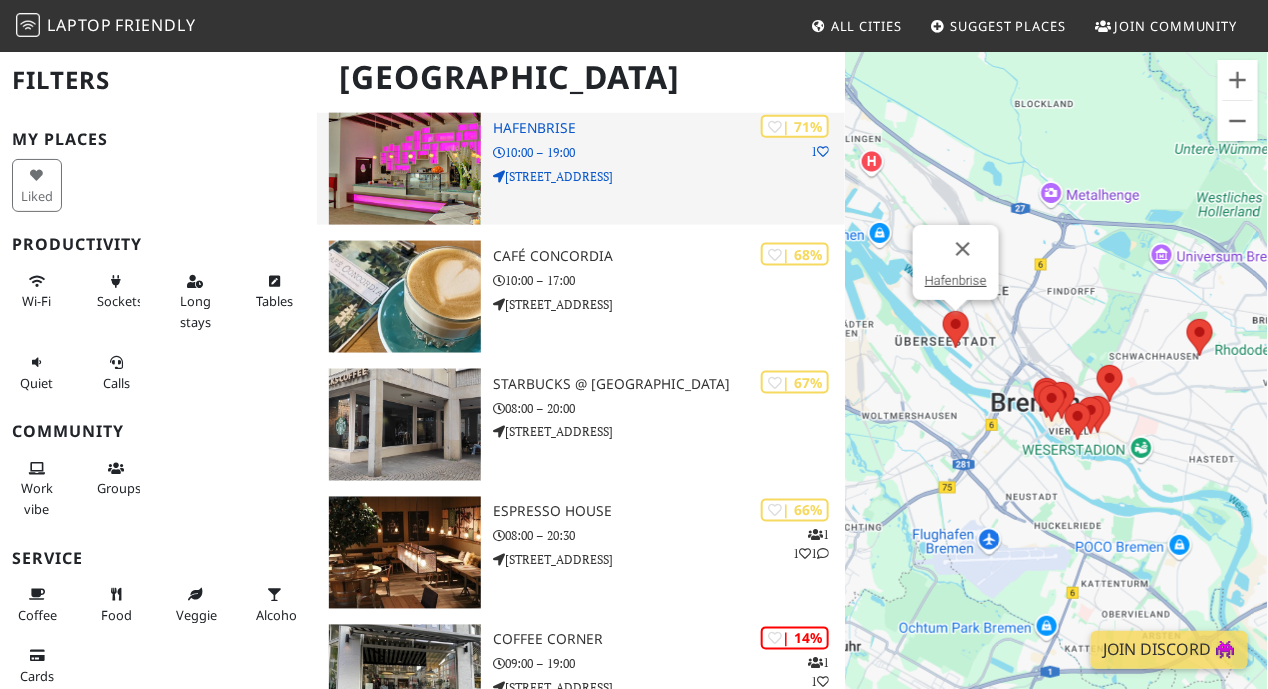 scroll, scrollTop: 799, scrollLeft: 0, axis: vertical 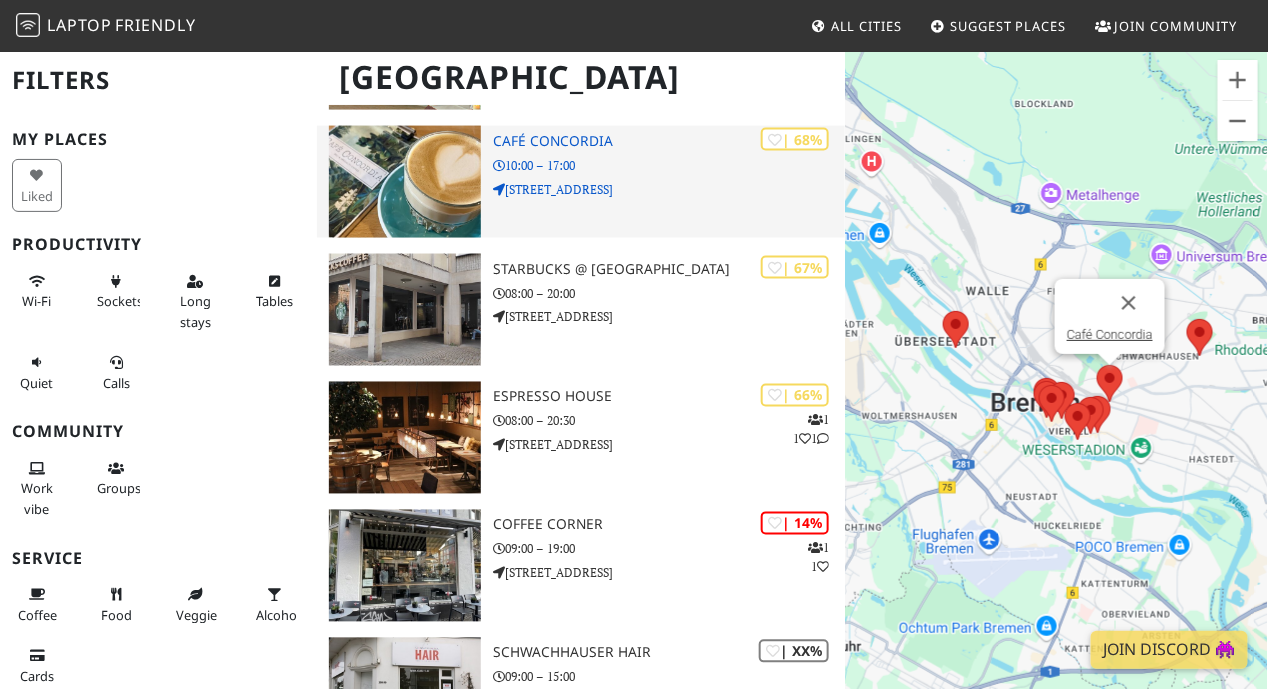 click on "Café Concordia" at bounding box center (669, 141) 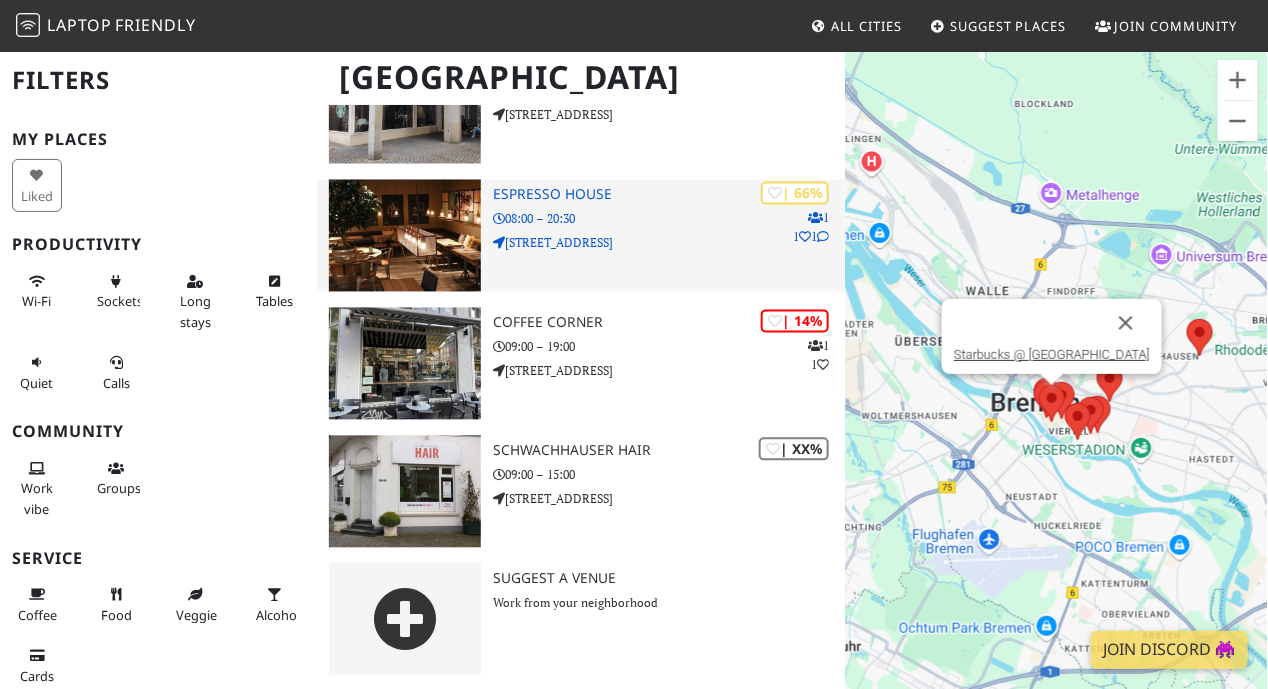 scroll, scrollTop: 1099, scrollLeft: 0, axis: vertical 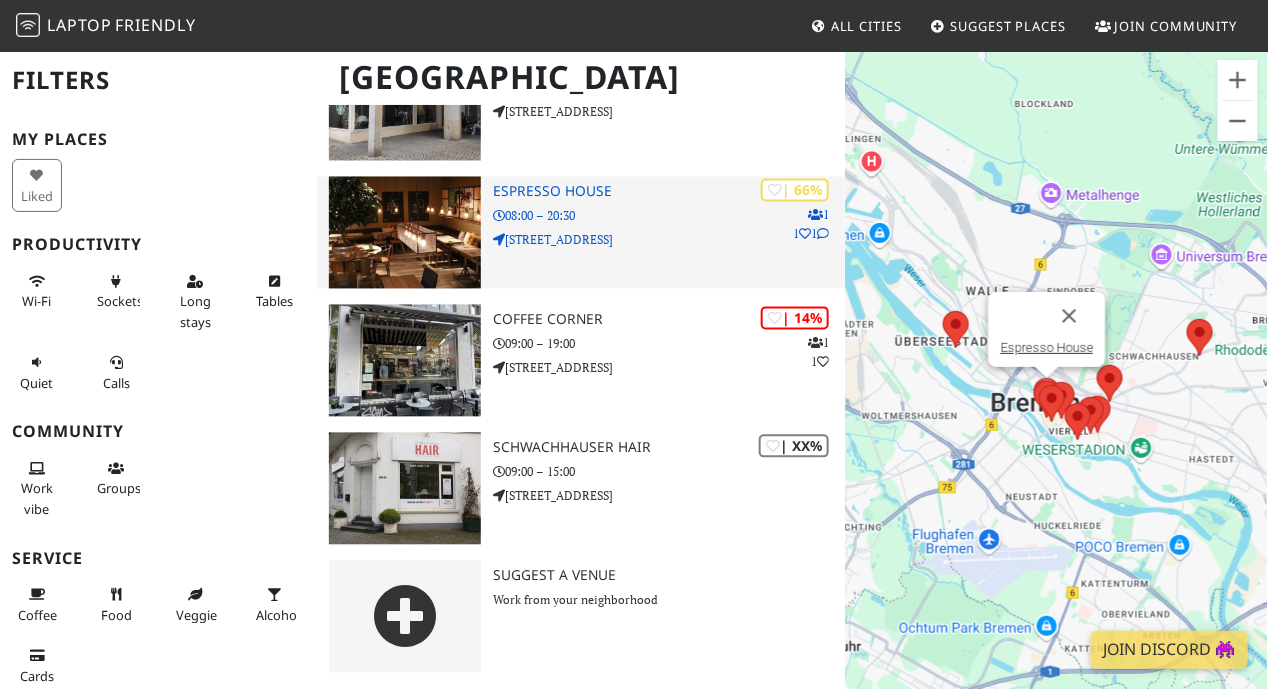 click on "08:00 – 20:30" at bounding box center [669, 216] 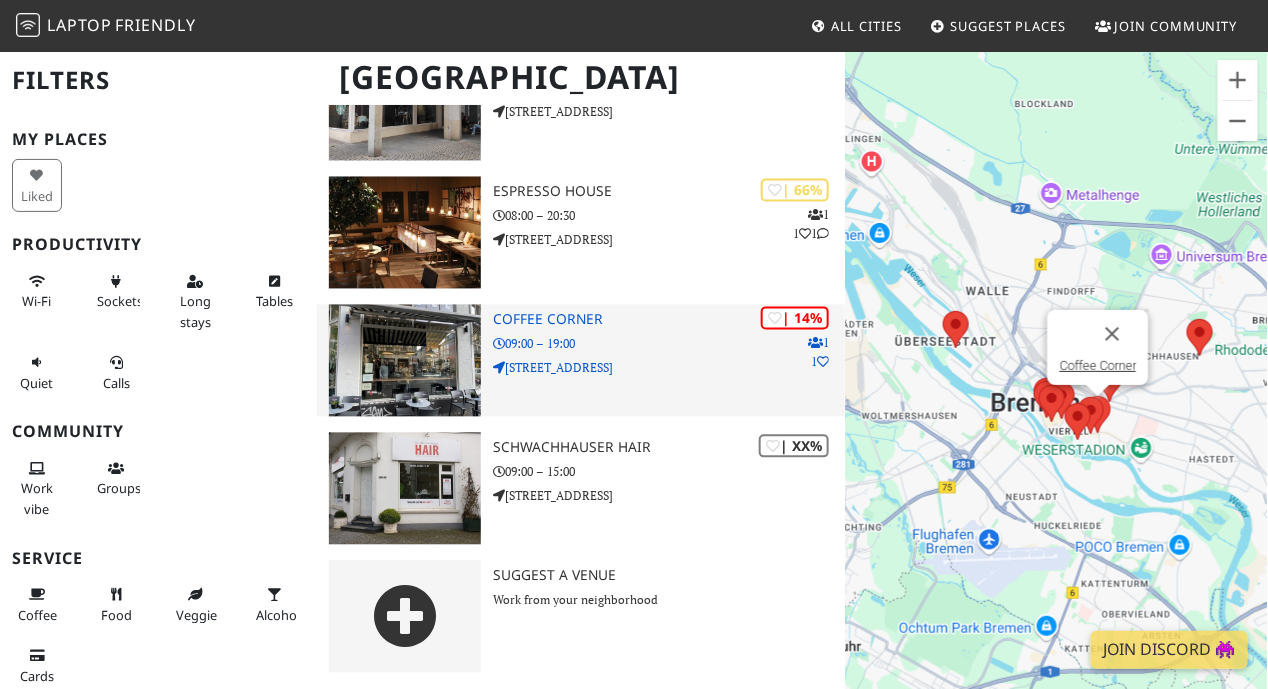 click on "| 14%
1
1
Coffee Corner
09:00 – 19:00
Ostertorsteinweg 1" at bounding box center [669, 361] 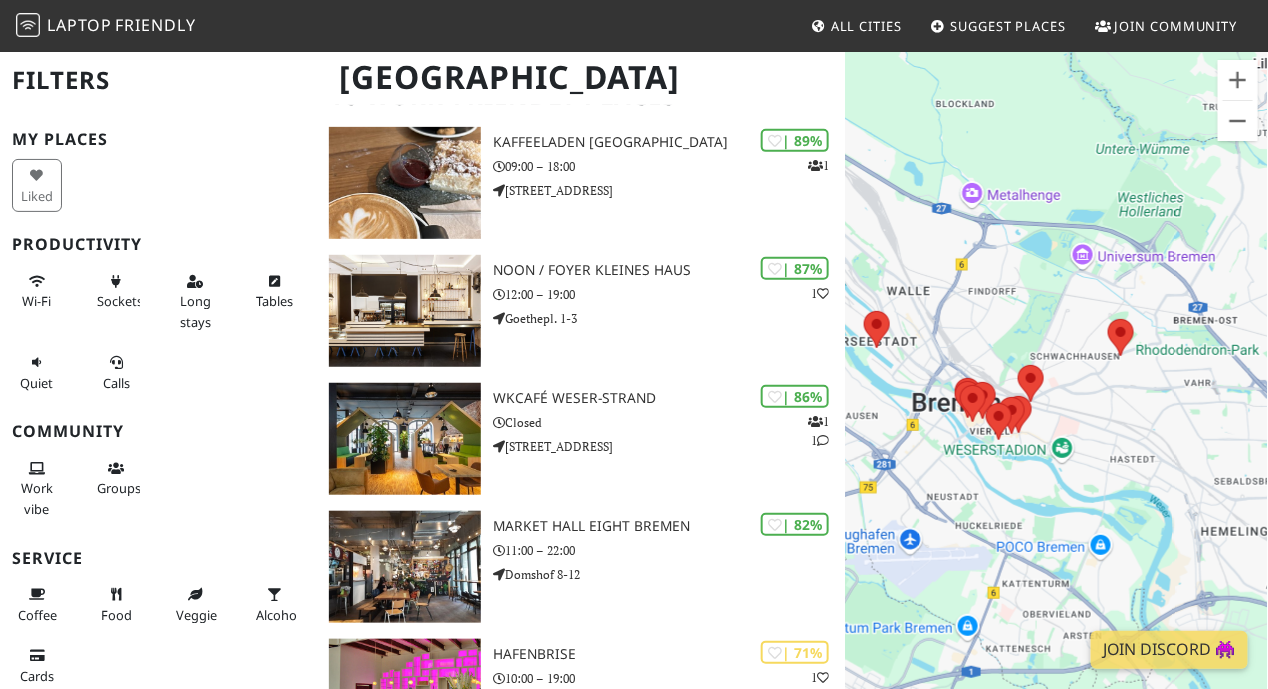 scroll, scrollTop: 201, scrollLeft: 0, axis: vertical 